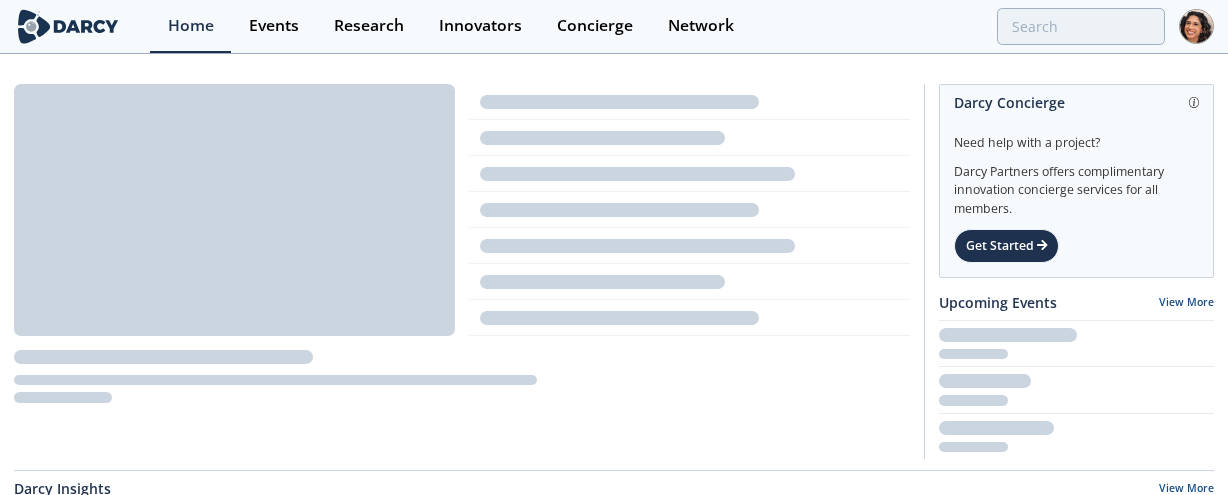 scroll, scrollTop: 0, scrollLeft: 0, axis: both 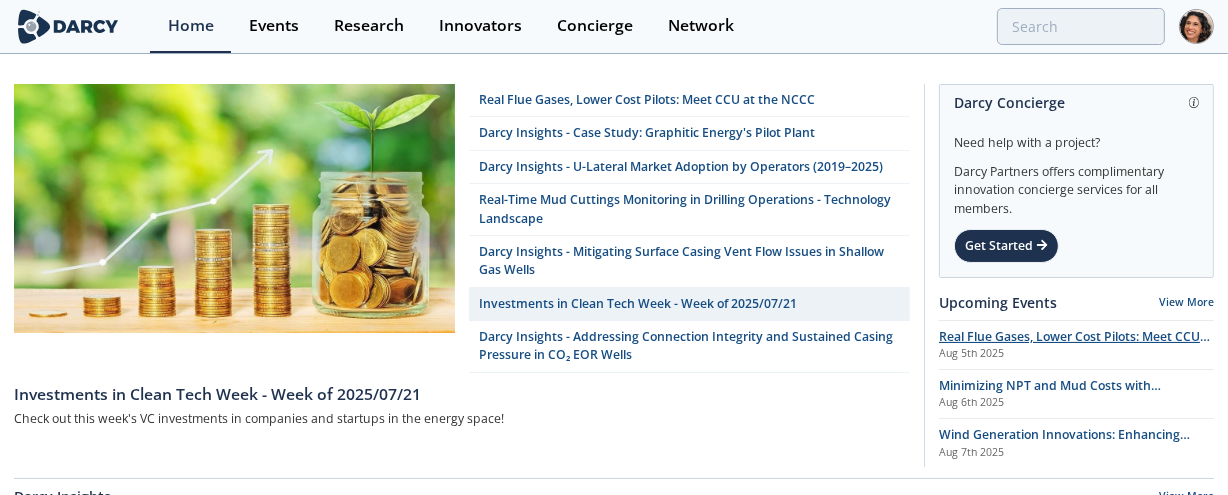 click on "Real Flue Gases, Lower Cost Pilots: Meet CCU at the NCCC" at bounding box center [1074, 345] 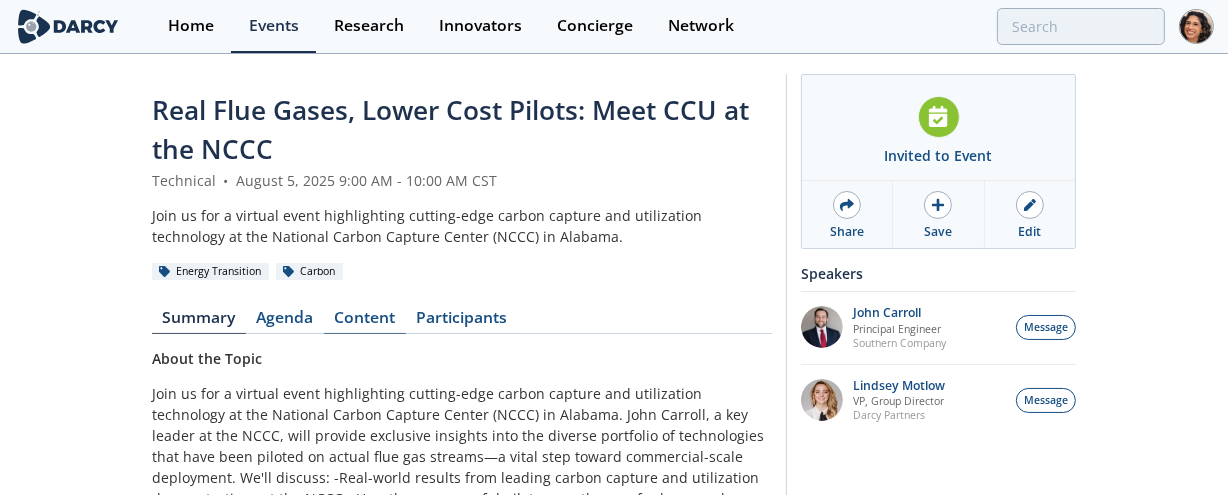 click on "Content" at bounding box center (365, 322) 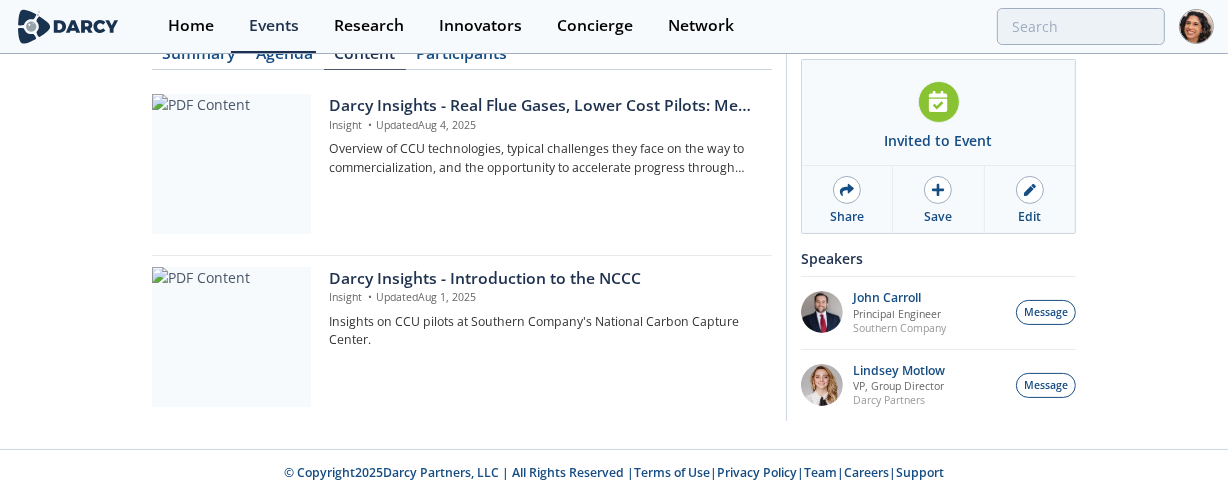 scroll, scrollTop: 173, scrollLeft: 0, axis: vertical 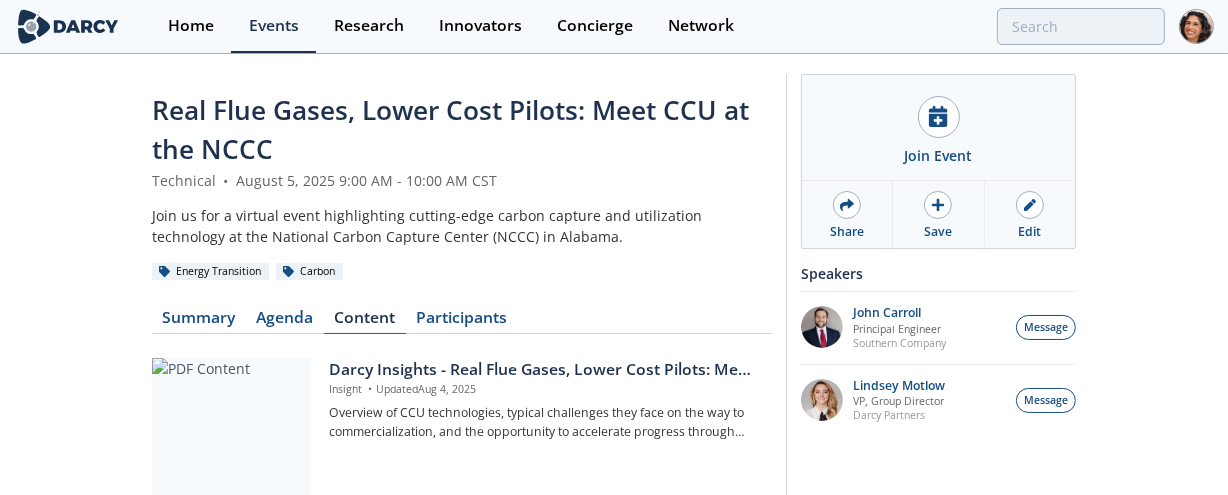 click on "Real Flue Gases, Lower Cost Pilots: Meet CCU at the NCCC
Technical
•
August 5, 2025
9:00 AM - 10:00 AM CST
Join us for a virtual event highlighting cutting-edge carbon capture and utilization technology at the National Carbon Capture Center (NCCC) in Alabama.
Energy Transition
Carbon
Summary
Agenda
Content
Participants
Insight" at bounding box center [614, 384] 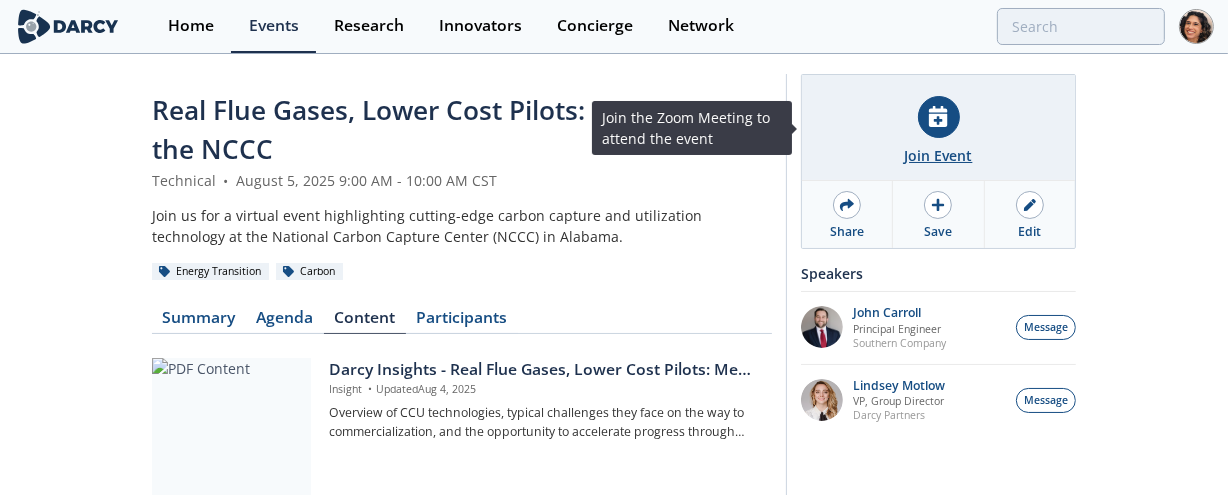 click on "Join Event" at bounding box center (939, 155) 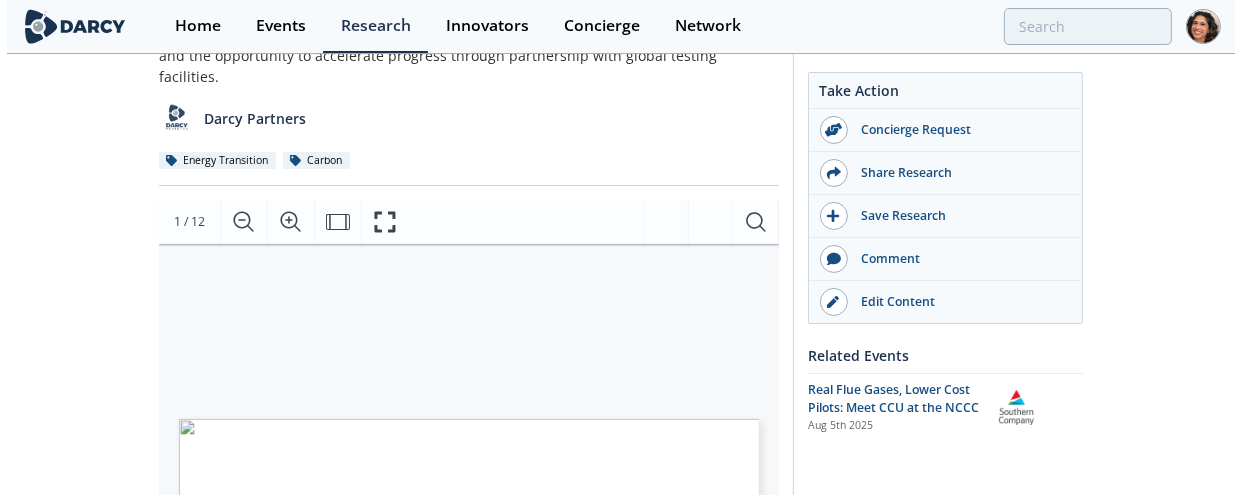 scroll, scrollTop: 90, scrollLeft: 0, axis: vertical 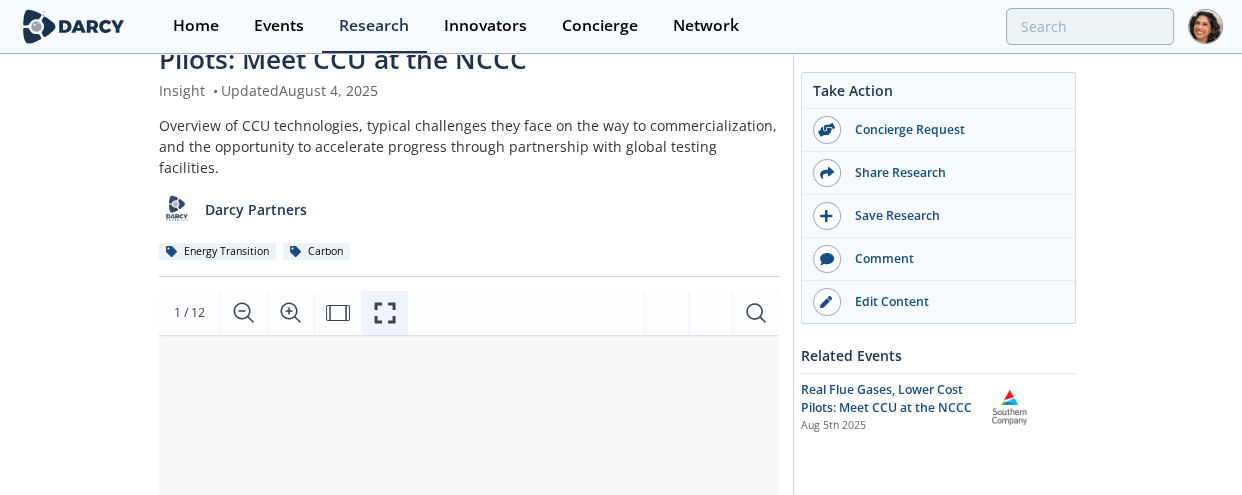 click at bounding box center [384, 313] 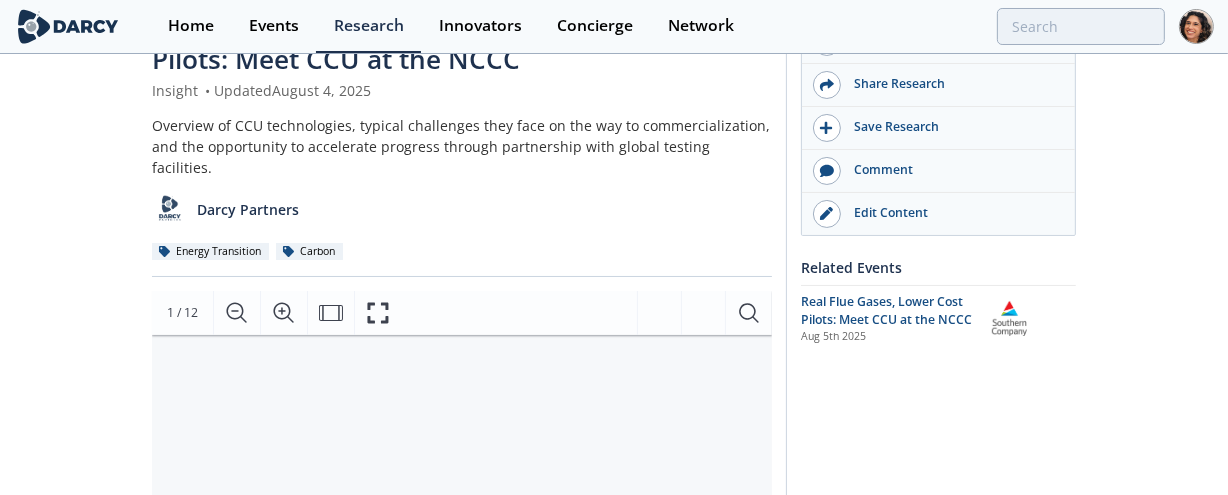 scroll, scrollTop: 0, scrollLeft: 0, axis: both 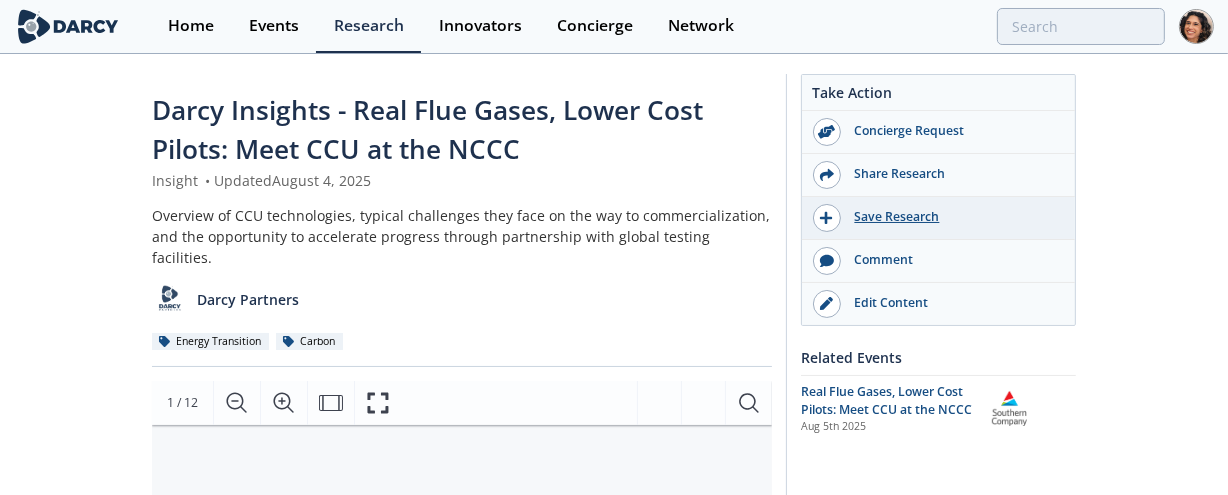 click on "Save Research" at bounding box center [938, 218] 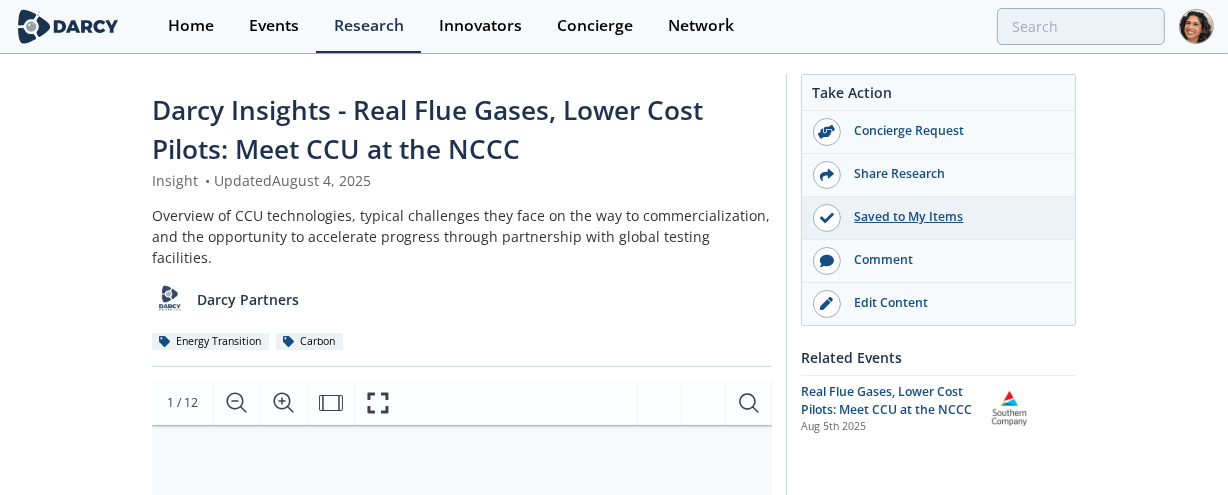 click on "Saved to My Items" at bounding box center (953, 217) 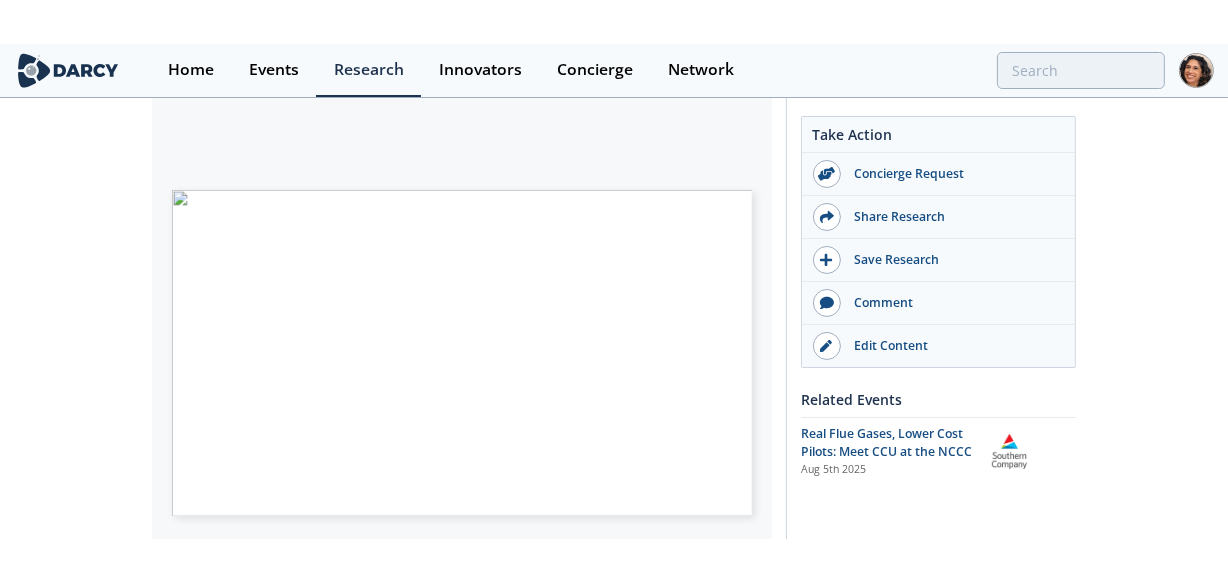 scroll, scrollTop: 0, scrollLeft: 0, axis: both 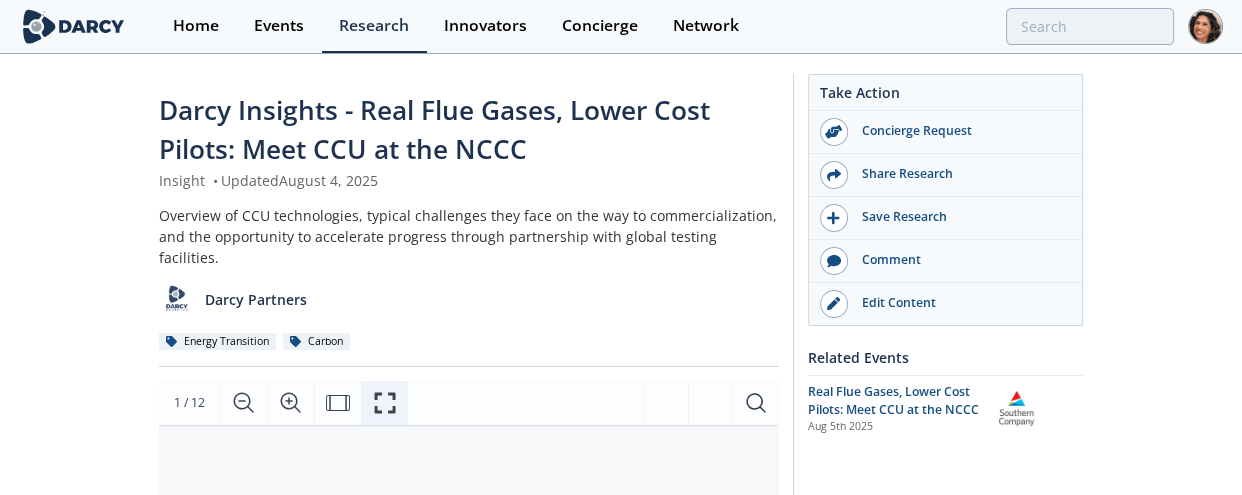 click at bounding box center (384, 403) 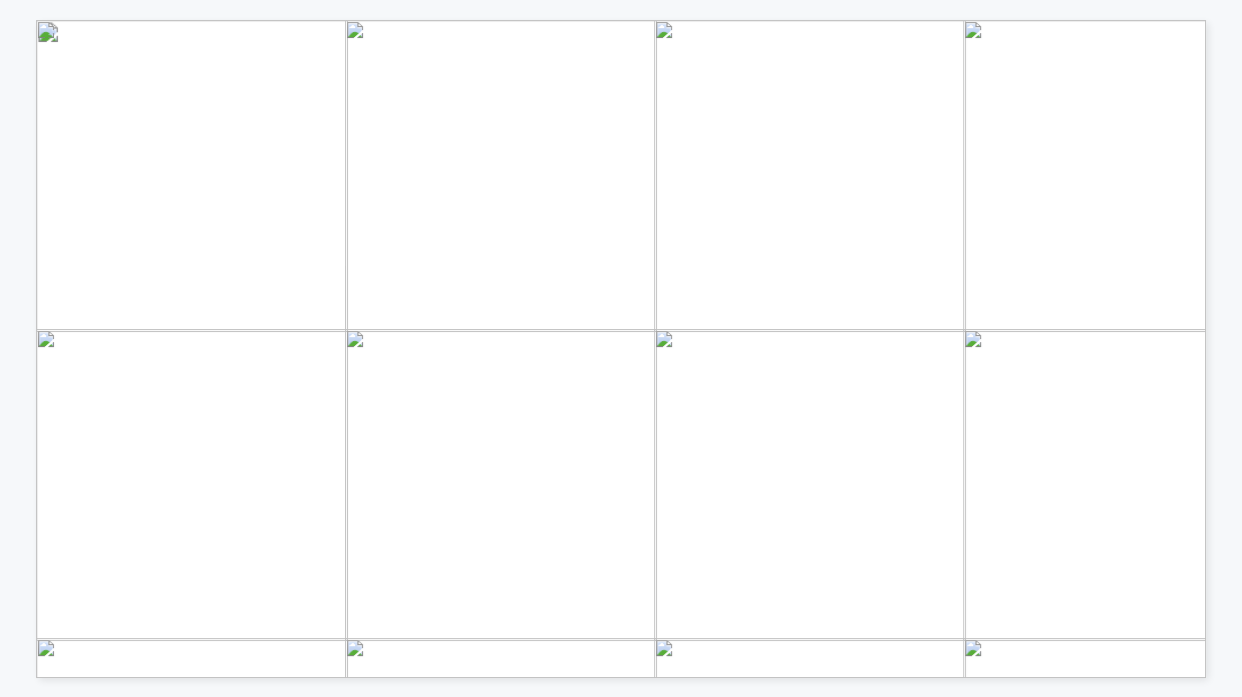 click at bounding box center (822, 473) 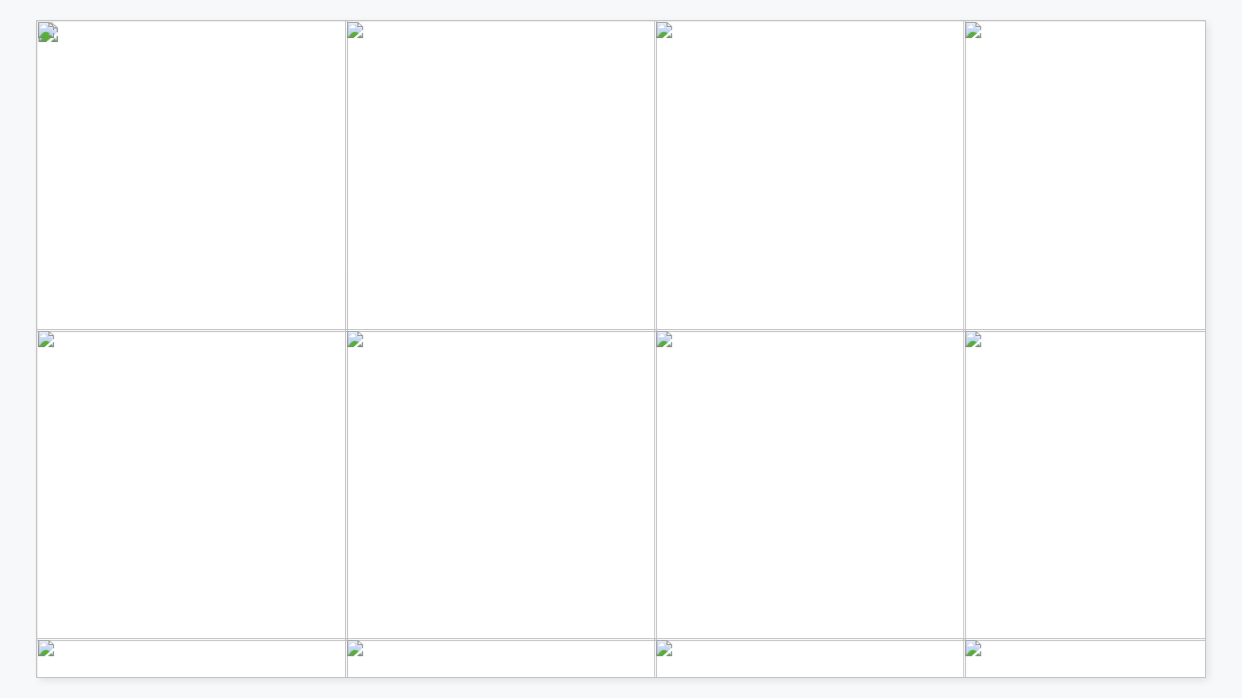 click at bounding box center (822, 473) 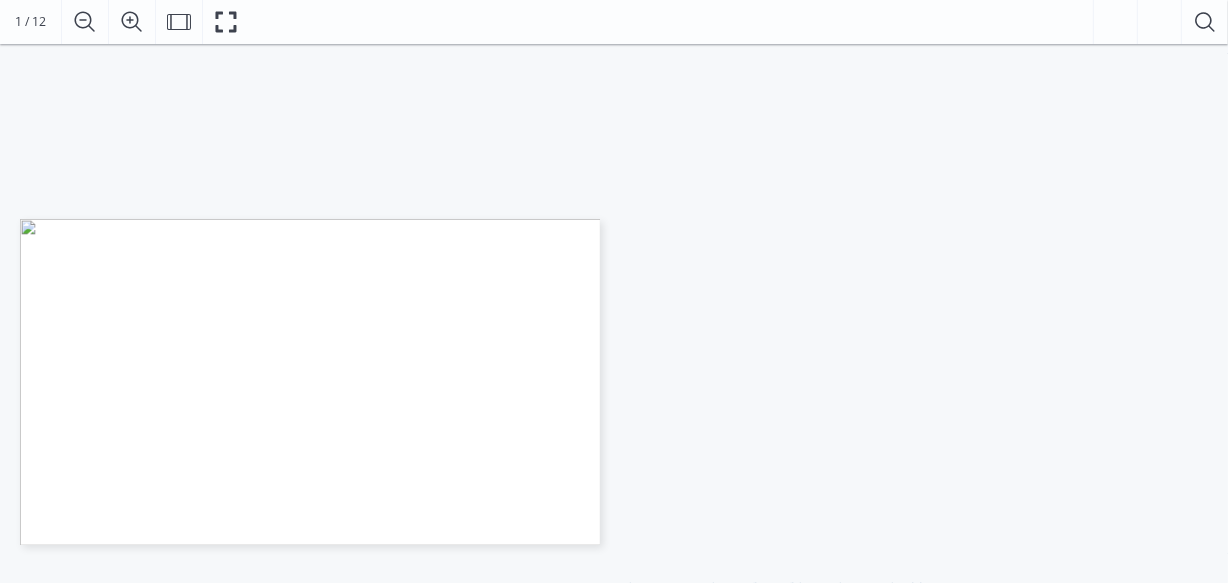 scroll, scrollTop: 363, scrollLeft: 0, axis: vertical 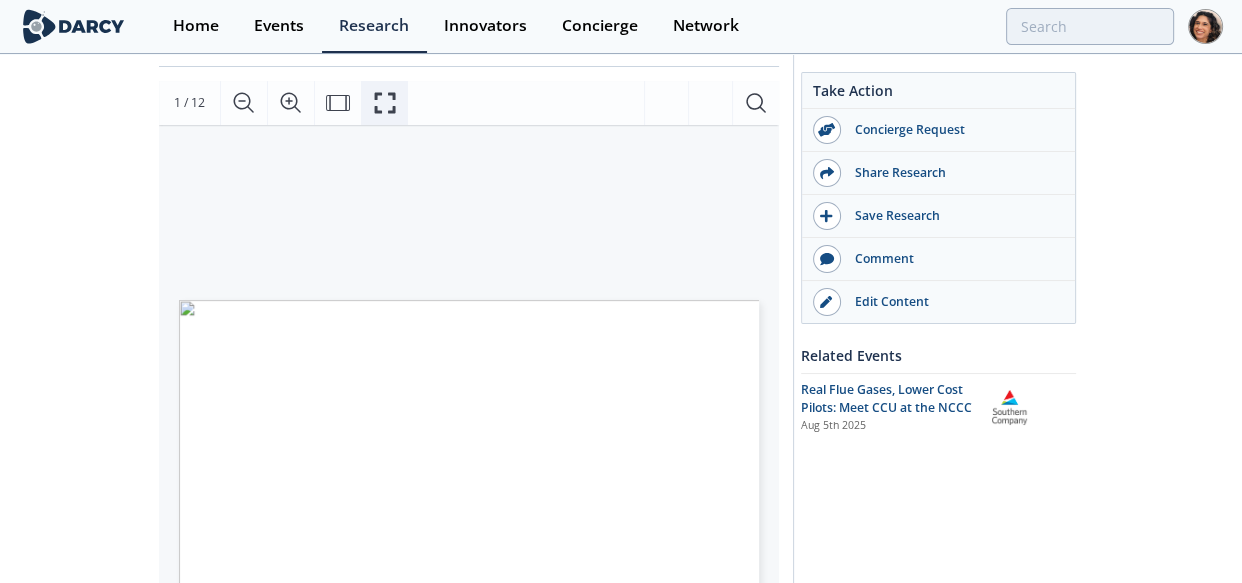 click 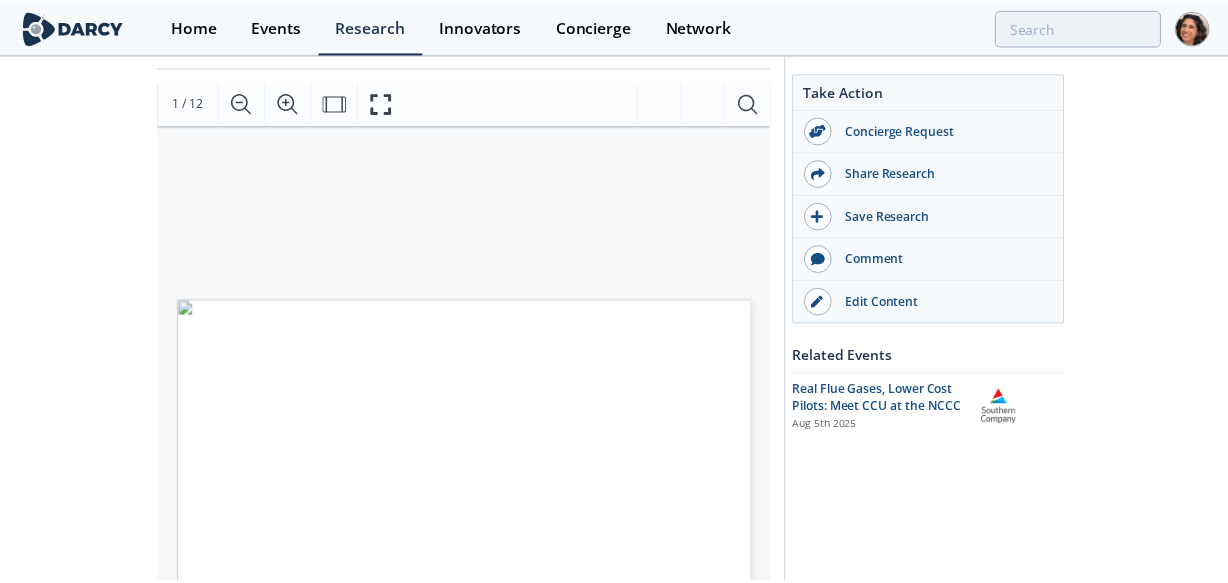 scroll, scrollTop: 0, scrollLeft: 0, axis: both 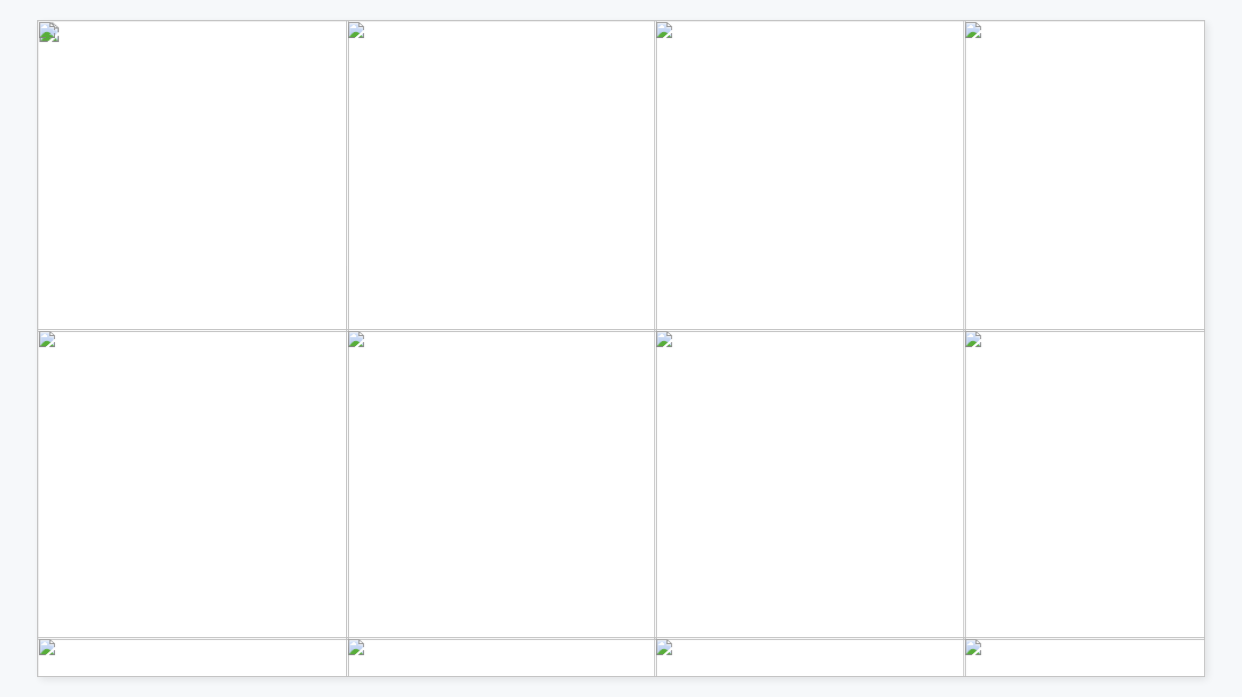 click at bounding box center (822, 472) 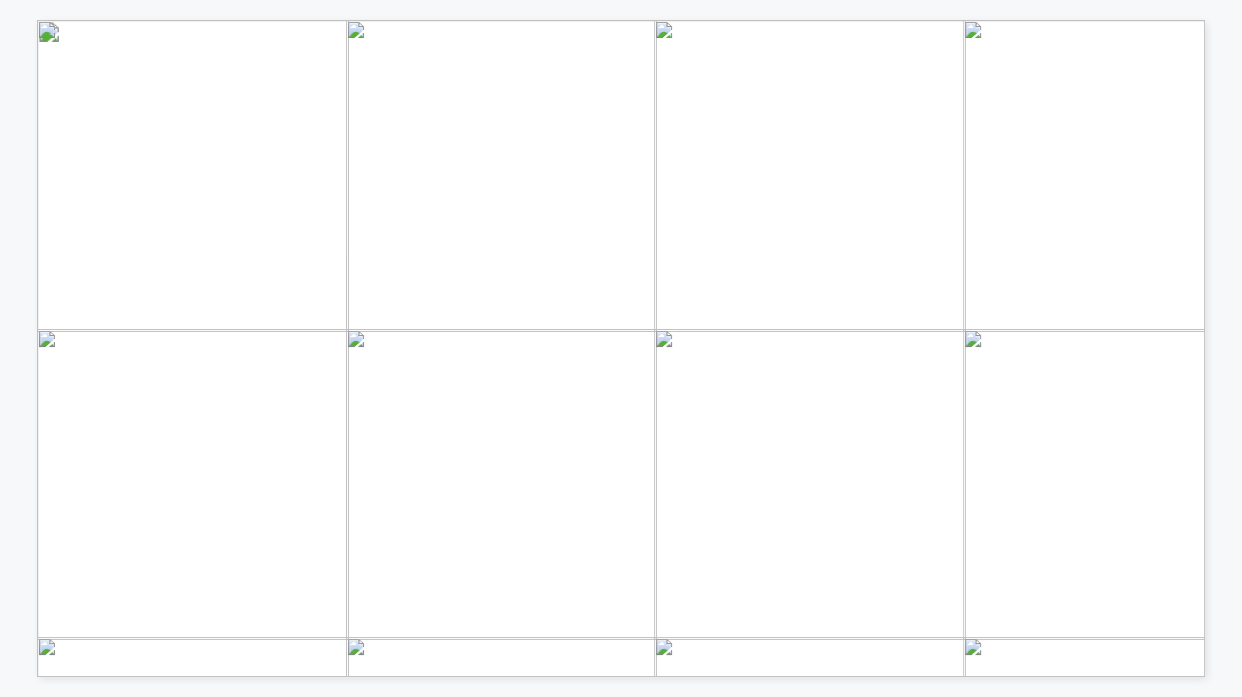 click at bounding box center [913, 466] 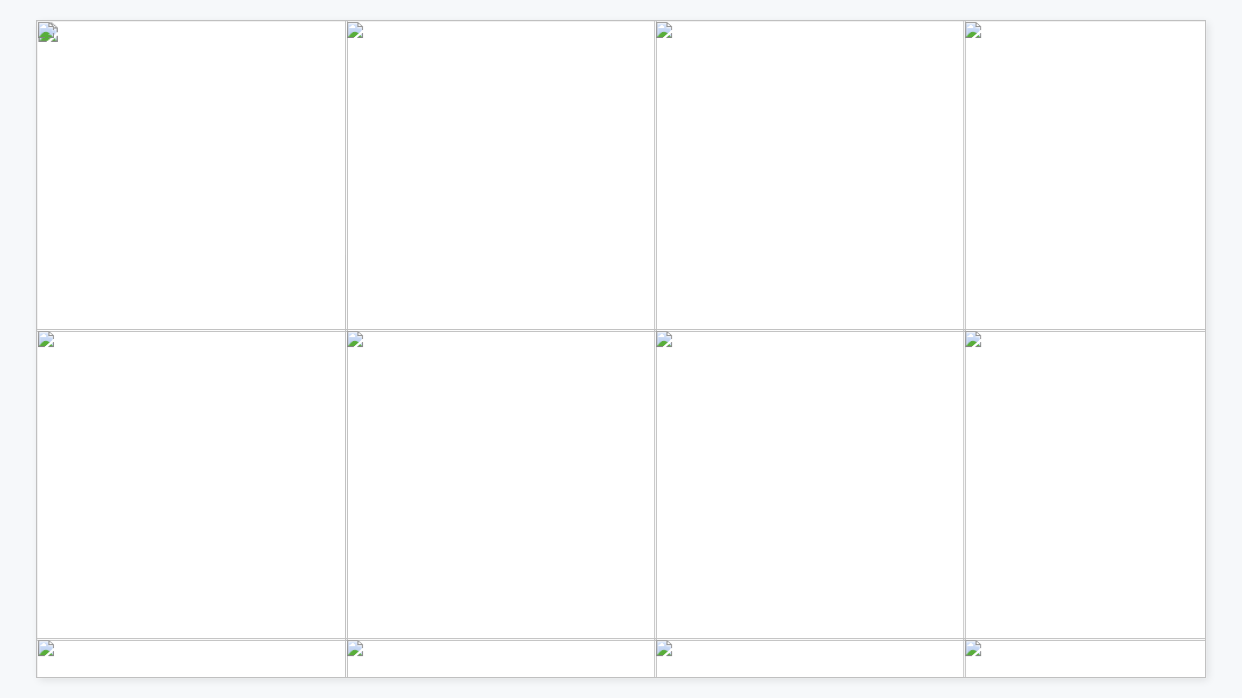 click at bounding box center [914, 467] 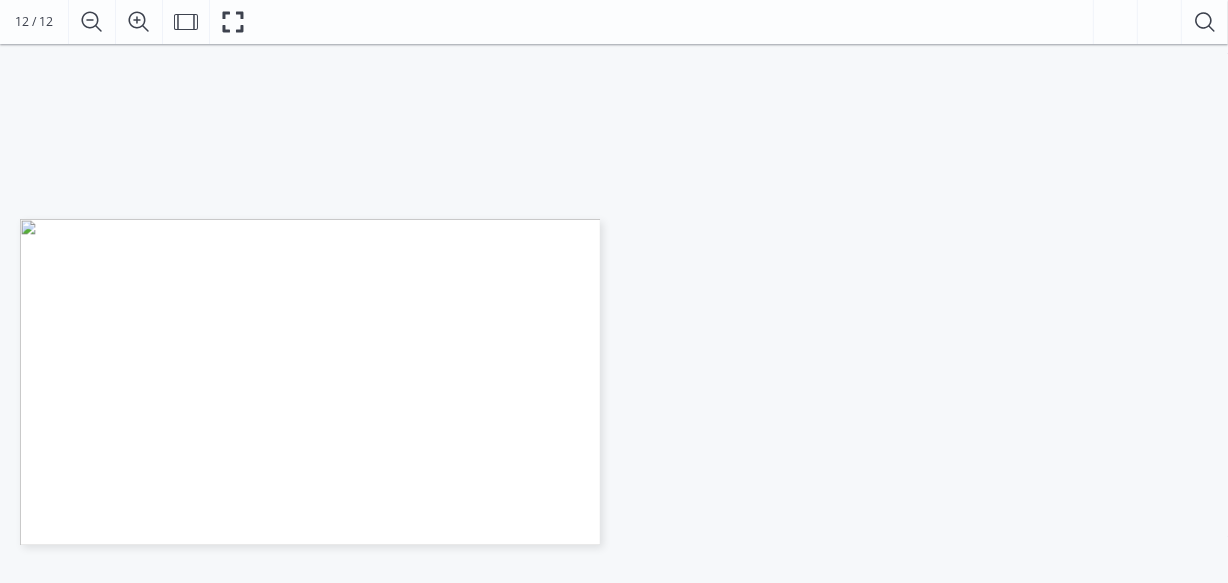 scroll, scrollTop: 545, scrollLeft: 0, axis: vertical 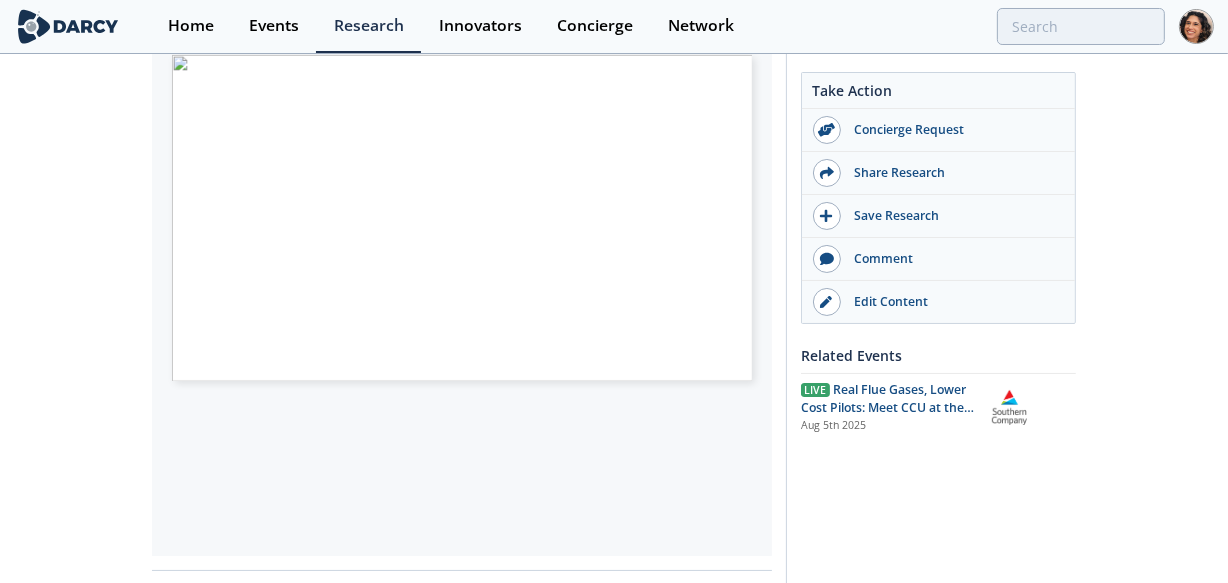 click on "Darcy Insights - Real Flue Gases, Lower Cost Pilots: Meet CCU at the NCCC
Insight
•
Updated  August 4, 2025
Overview of CCU technologies, typical challenges they face on the way to commercialization, and the opportunity to accelerate progress through partnership with global testing facilities.
Darcy Partners
Energy Transition
Carbon" 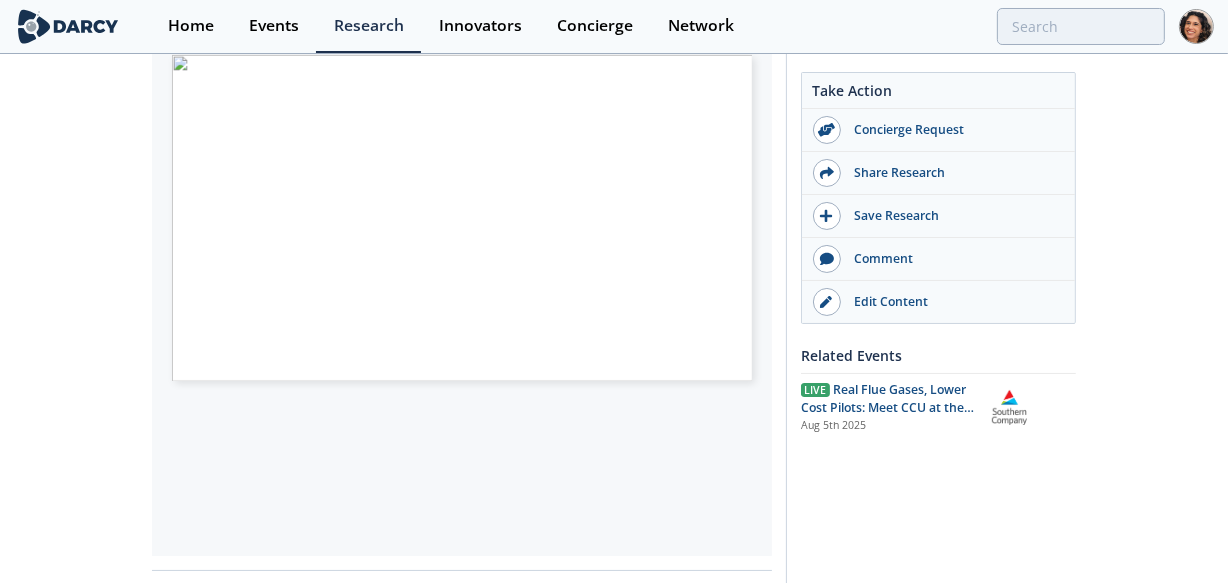 scroll, scrollTop: 0, scrollLeft: 0, axis: both 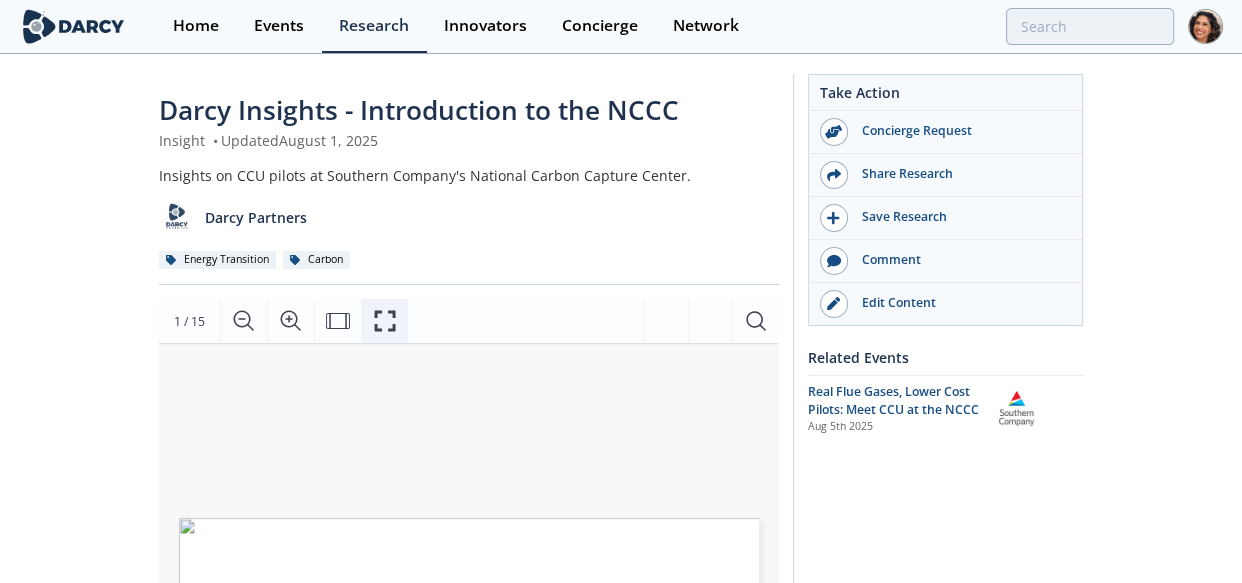 click 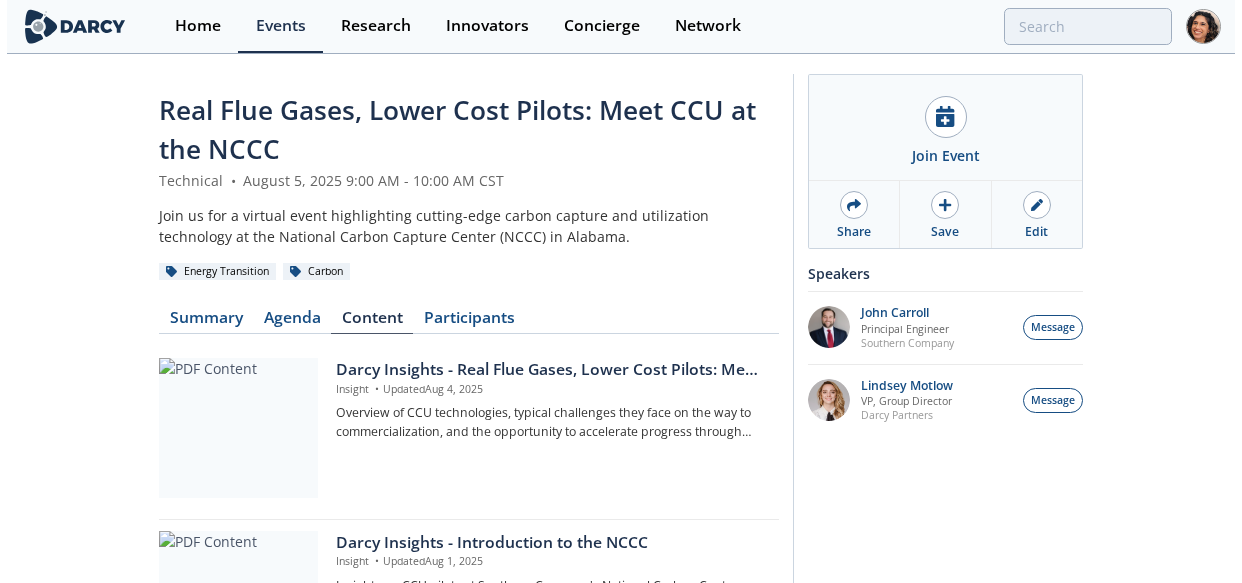 scroll, scrollTop: 0, scrollLeft: 0, axis: both 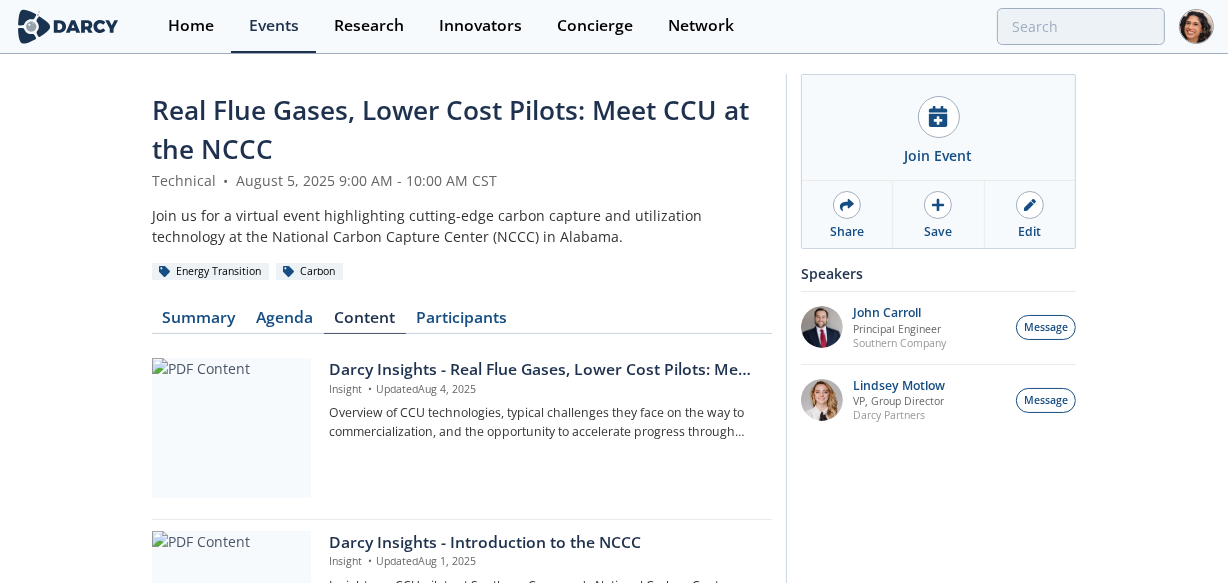 click at bounding box center [1196, 26] 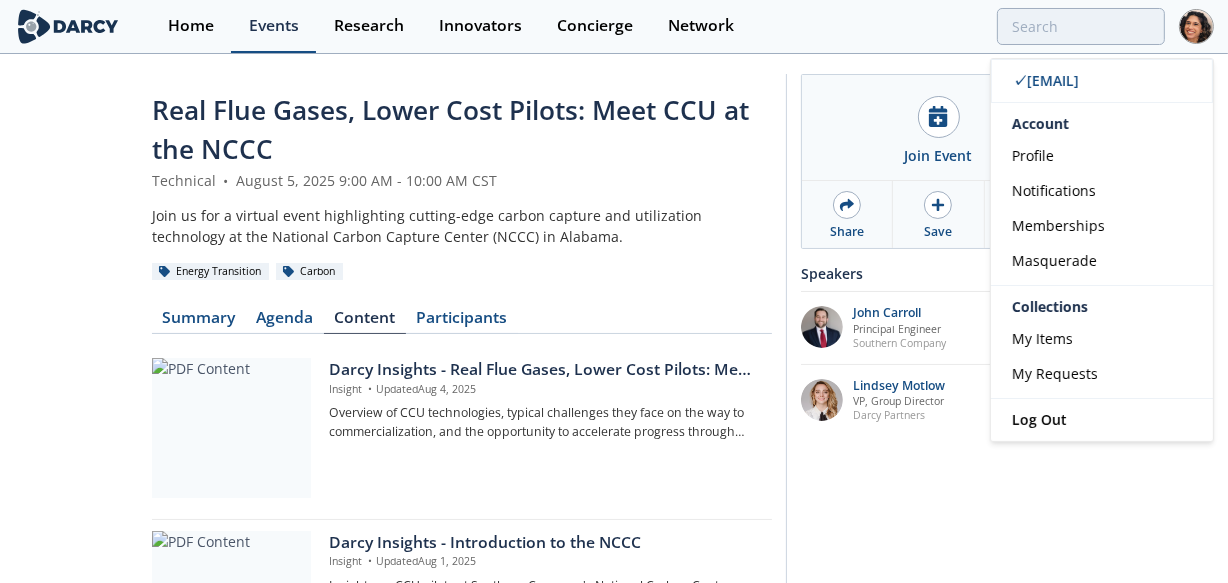 click on "Events" at bounding box center [273, 26] 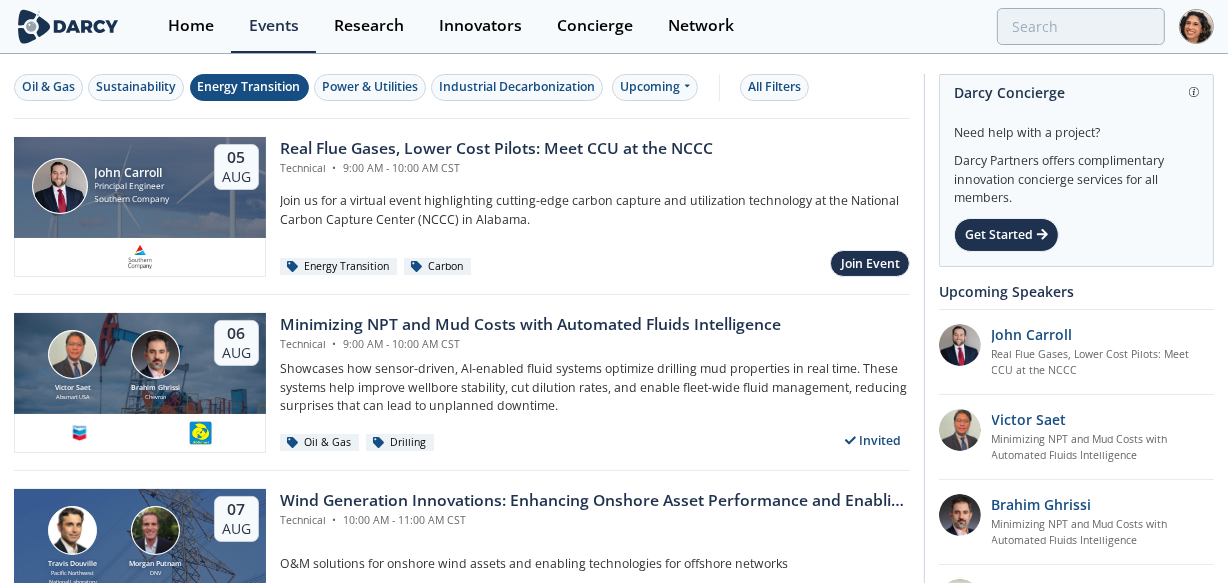 click on "Energy Transition" at bounding box center (249, 87) 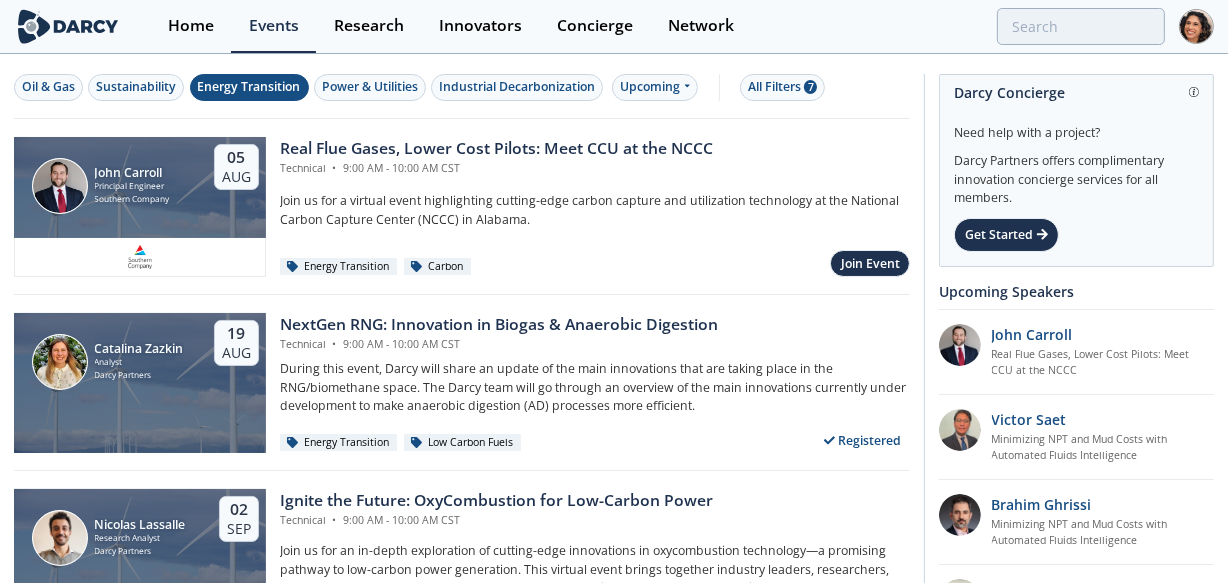 click at bounding box center [1196, 26] 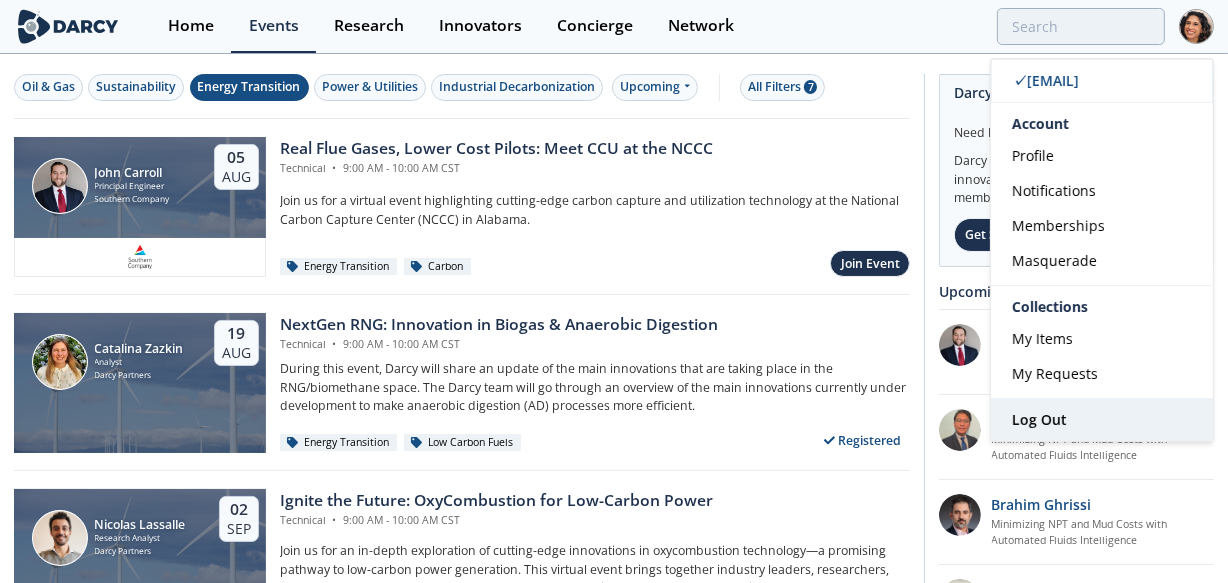 click on "Log Out" at bounding box center (1039, 419) 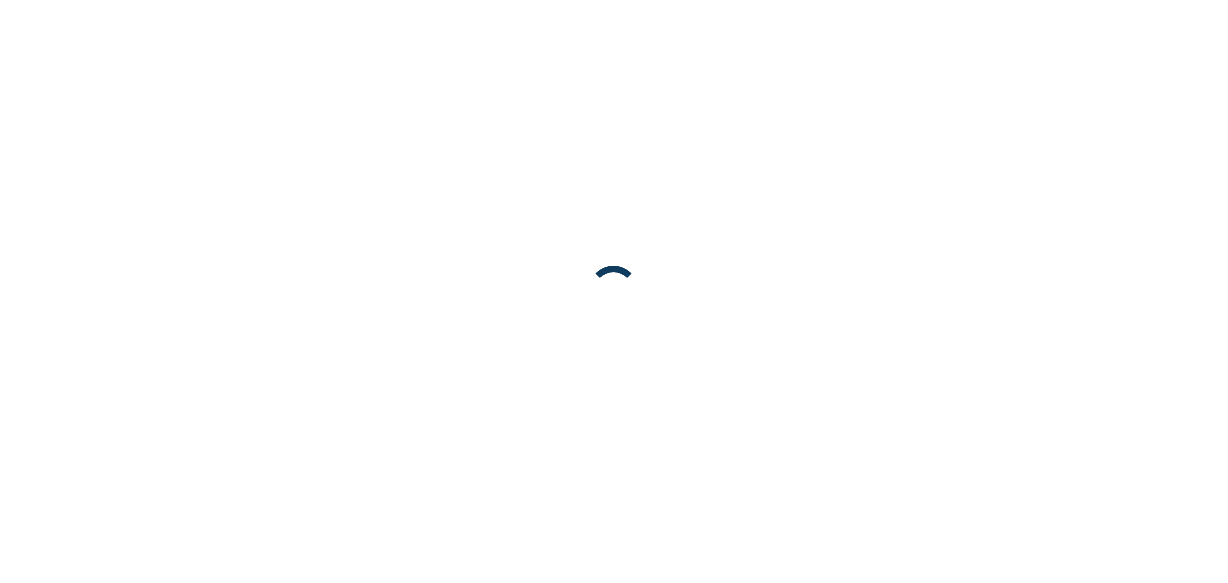 scroll, scrollTop: 0, scrollLeft: 0, axis: both 